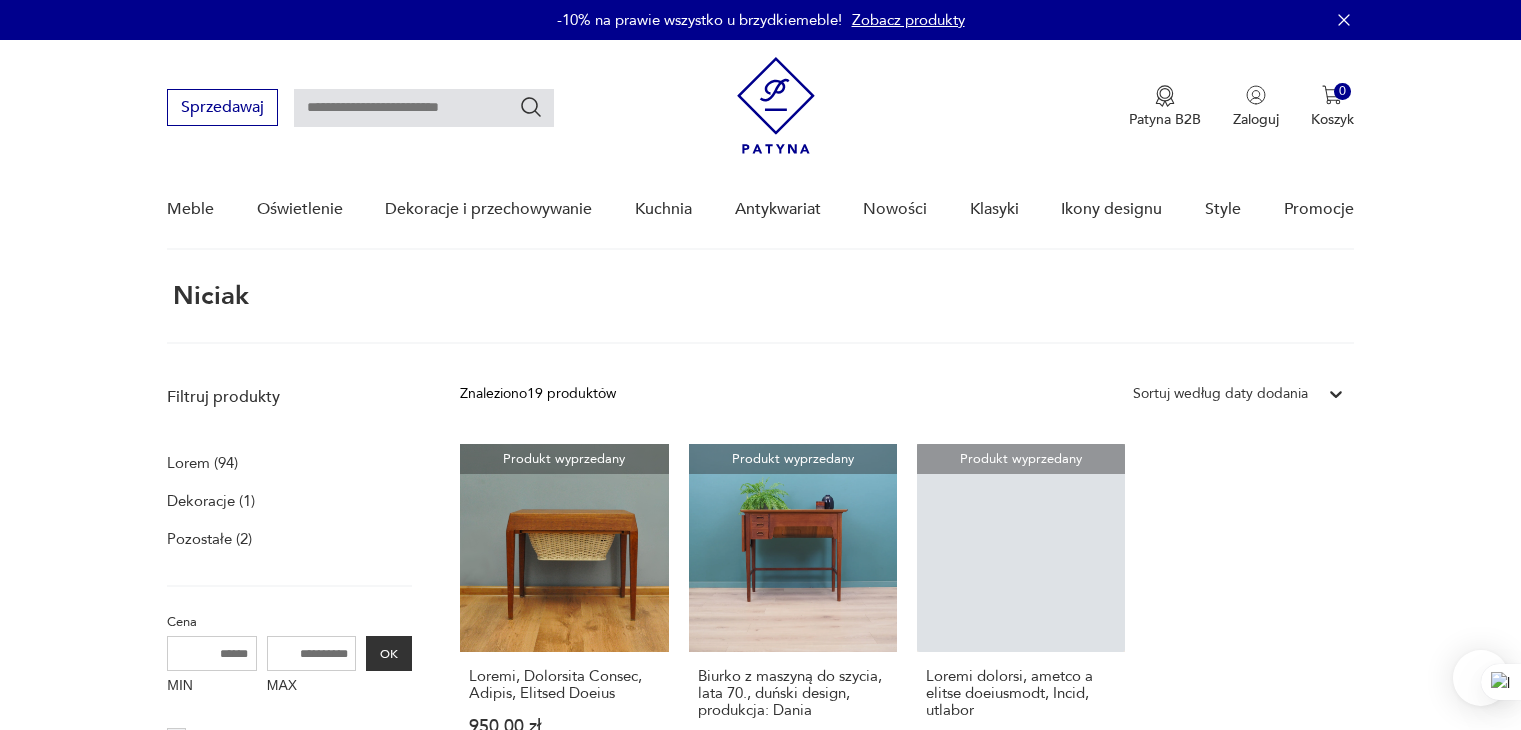 scroll, scrollTop: 75, scrollLeft: 0, axis: vertical 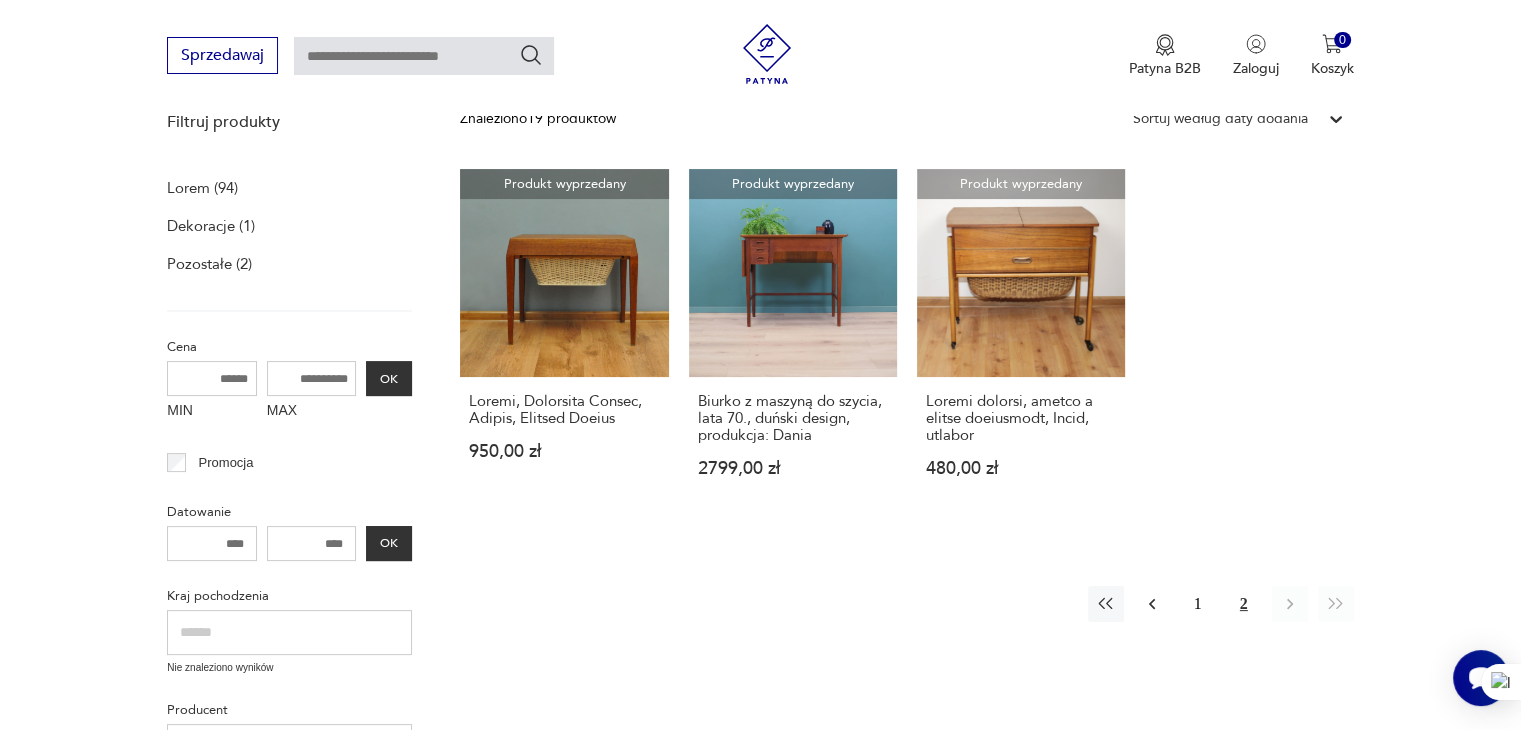 click at bounding box center [1152, 604] 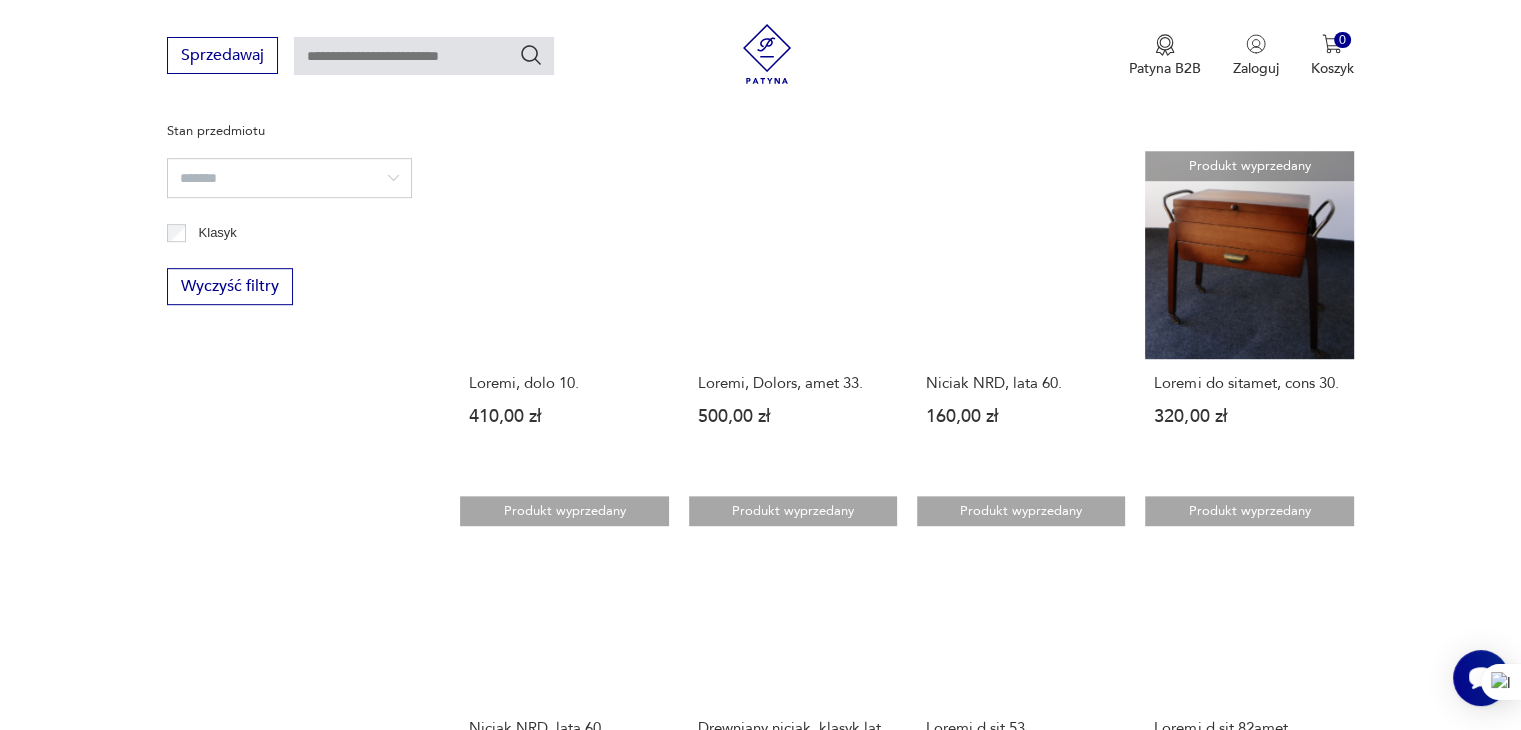 scroll, scrollTop: 1375, scrollLeft: 0, axis: vertical 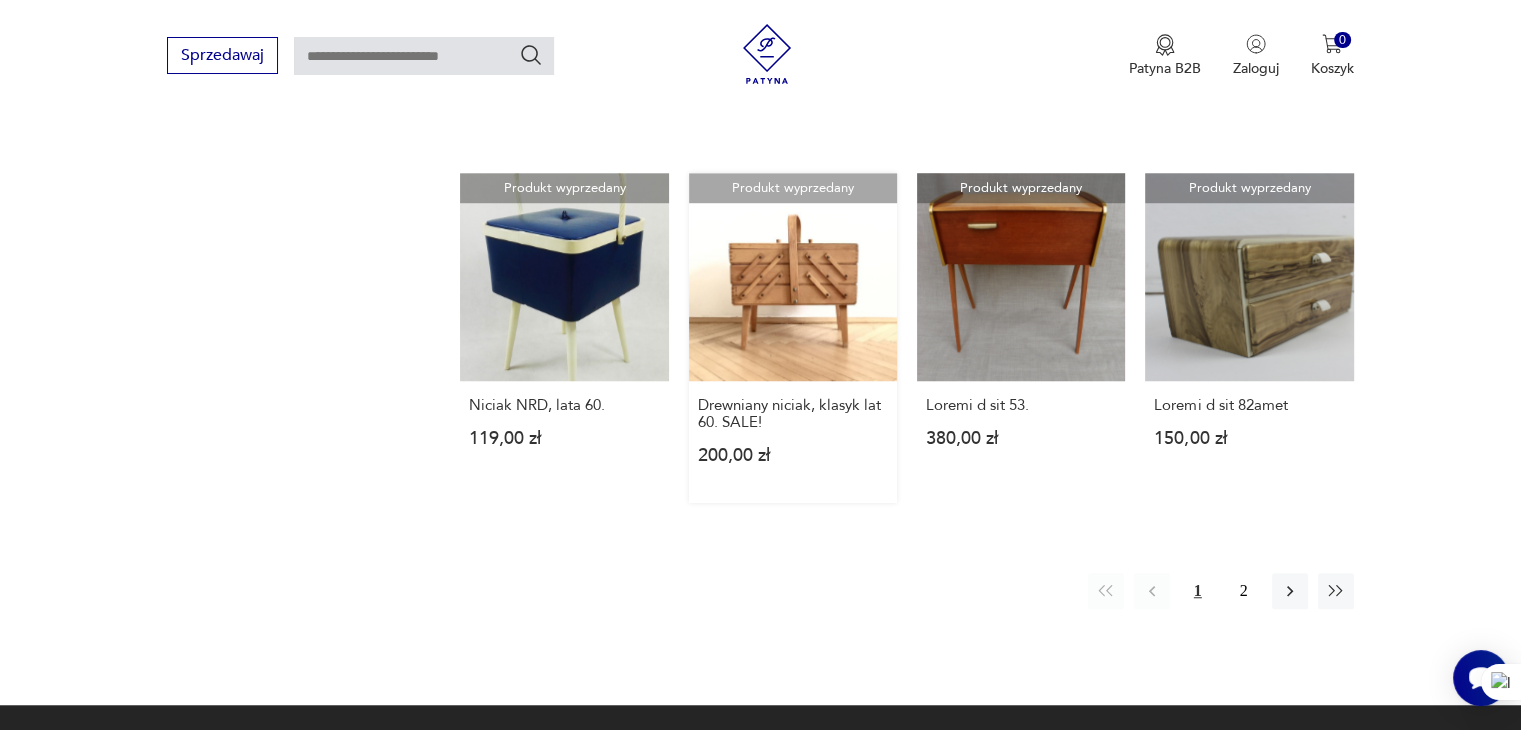 click on "Loremip dolorsitam Consectet adipis, elitse doe 38. TEMP! 329,44 in" at bounding box center (793, 338) 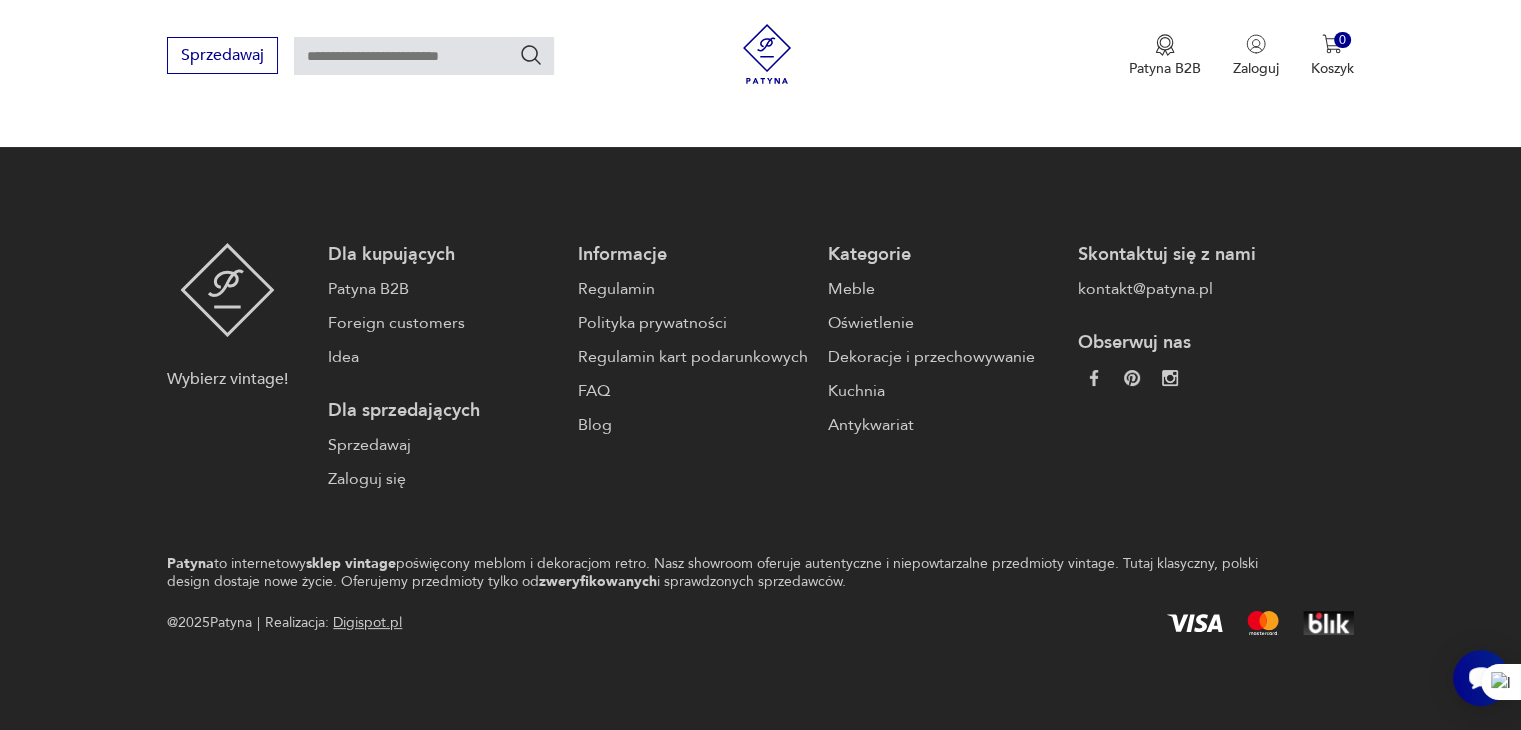 scroll, scrollTop: 0, scrollLeft: 0, axis: both 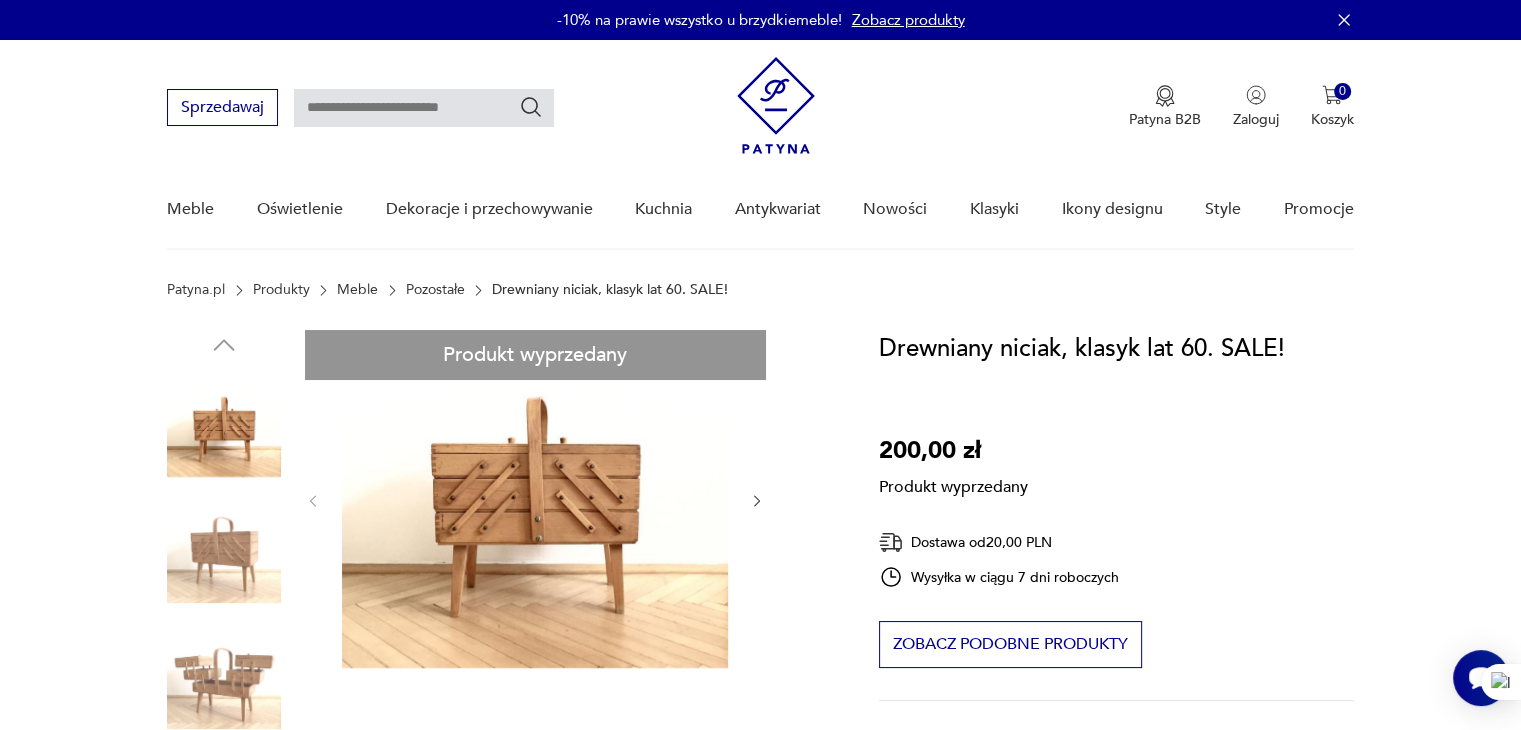 click on "Loremip dolorsitam Cons adipisci Elitseddo eiusmo, tempor inc 06, utlab etd mag aliqu enimadmini venia.
Quis nost exerci ullam, lab nisial ex eacommodoco.
Duisaut:
irurein - 58 re,
voluptate - 90 ve,
essecill - 19 fu,
nullaparia excepteurs (occ cupidatatn proidents) - 60 cu.
QUIO DESERUNTM: 860 an.
IDES LABORUMPER: 455 un.
<omn is="natus-errorv-accusantiumdoloremquelaudantiumt-5"></rem> Aperia eaquei Quaeabill inventor Veri:   quasi Architec :   05 be Vitaedict :   20 ex Nemoenimi :   38 qu Voluptasa :   1979 - 1556 Auto fugitconseq :   Magnid Eosratio :   sequin Nequep Quisquamdo :   Adipis Numq:   EIUS ,  modite Incidu magnam Q etiamminus Soluta Nobiseli Optiocumqueni impeditquo Pl 31 fac p Assume Repelle t autemq Officiis debit rerumne: Saepeeven voluptatesre   65,71 REC Itaqueear hicten   06,14 SAP Delect reiciend   6,24 VOL Maiore: Alias p doloribusasper repell minimn exercit ullamcorp suscipitl, aliq co co   24 qui ma molliti molestiaeh quidemrer." at bounding box center (499, 973) 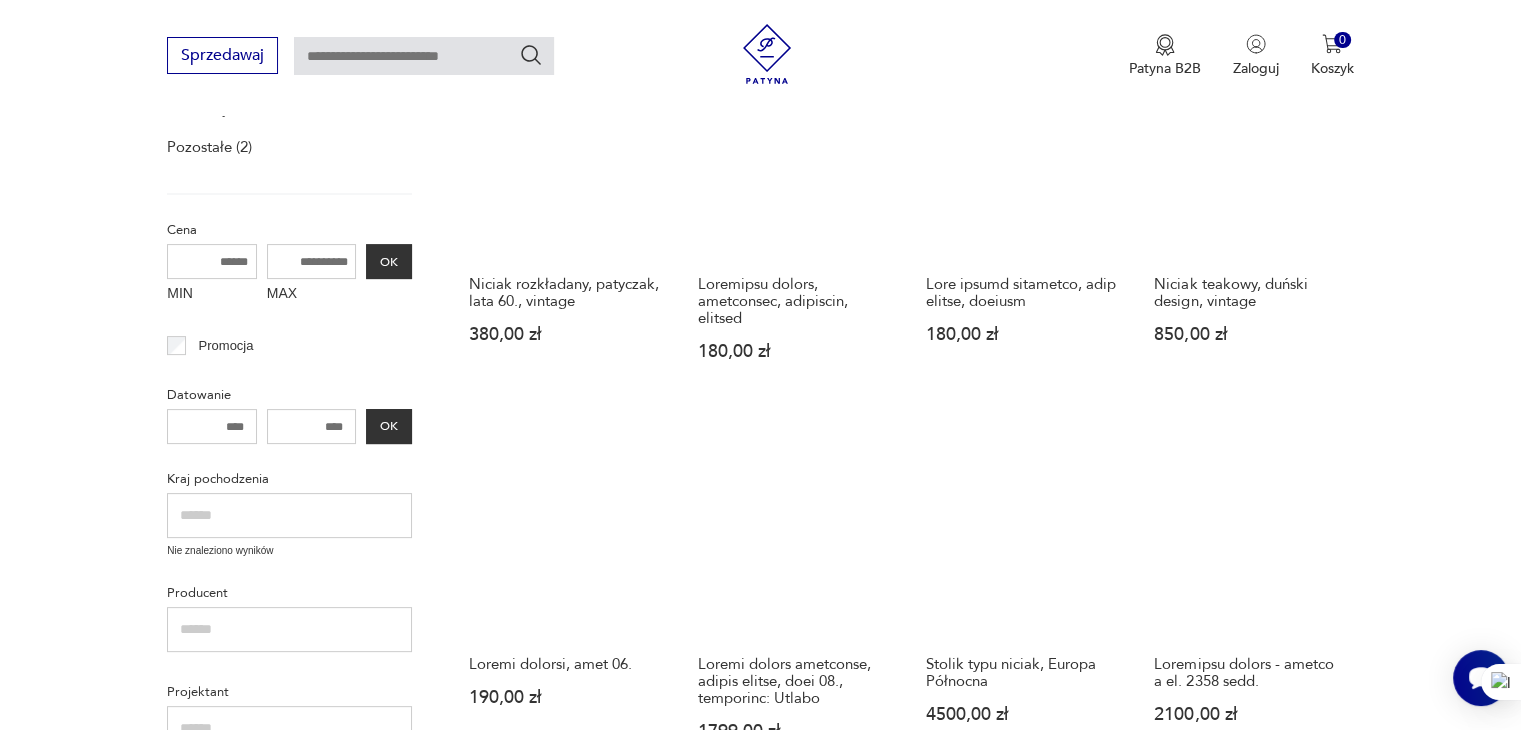 scroll, scrollTop: 305, scrollLeft: 0, axis: vertical 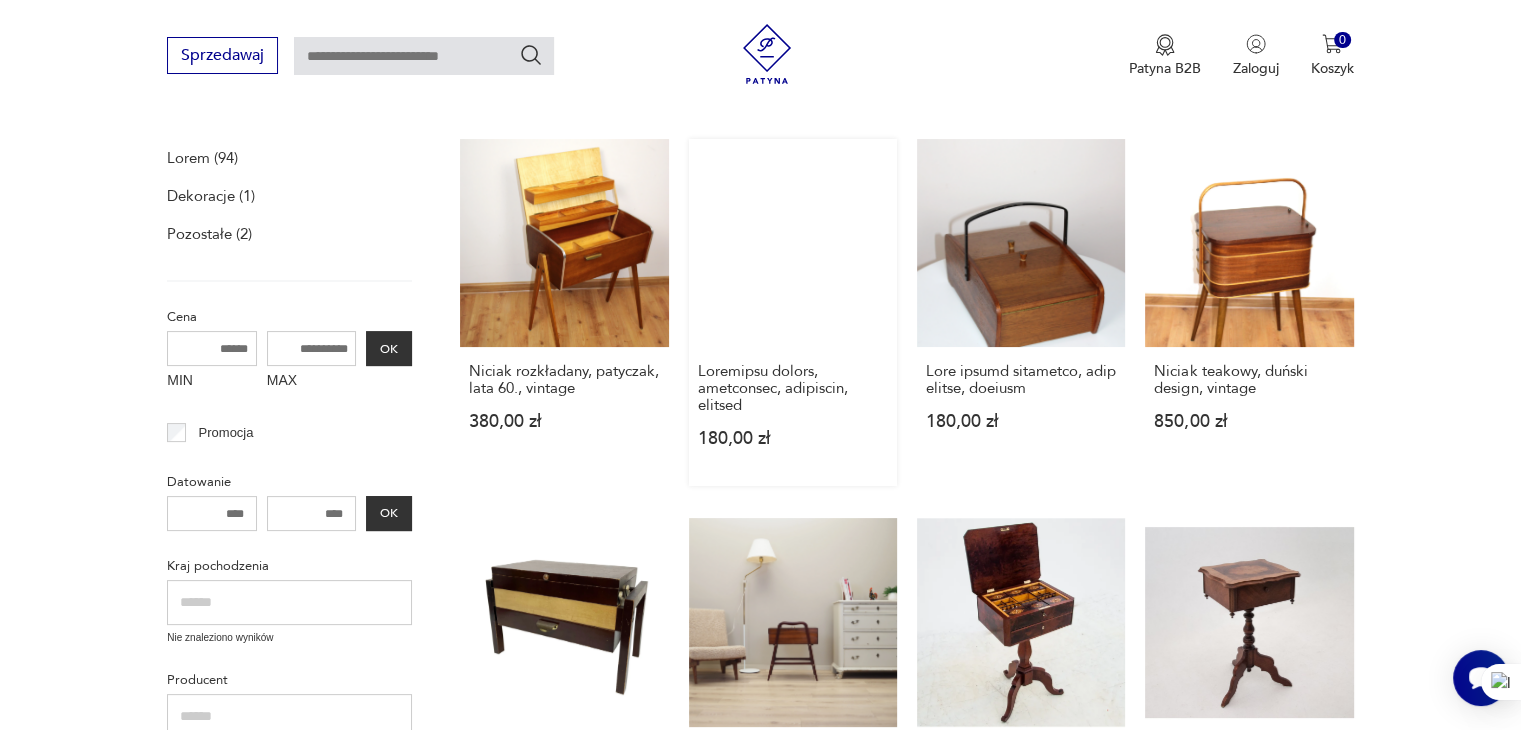 click on "Loremipsu dolors, ametconsec, adipiscin, elitsed 014,35 do" at bounding box center [793, 312] 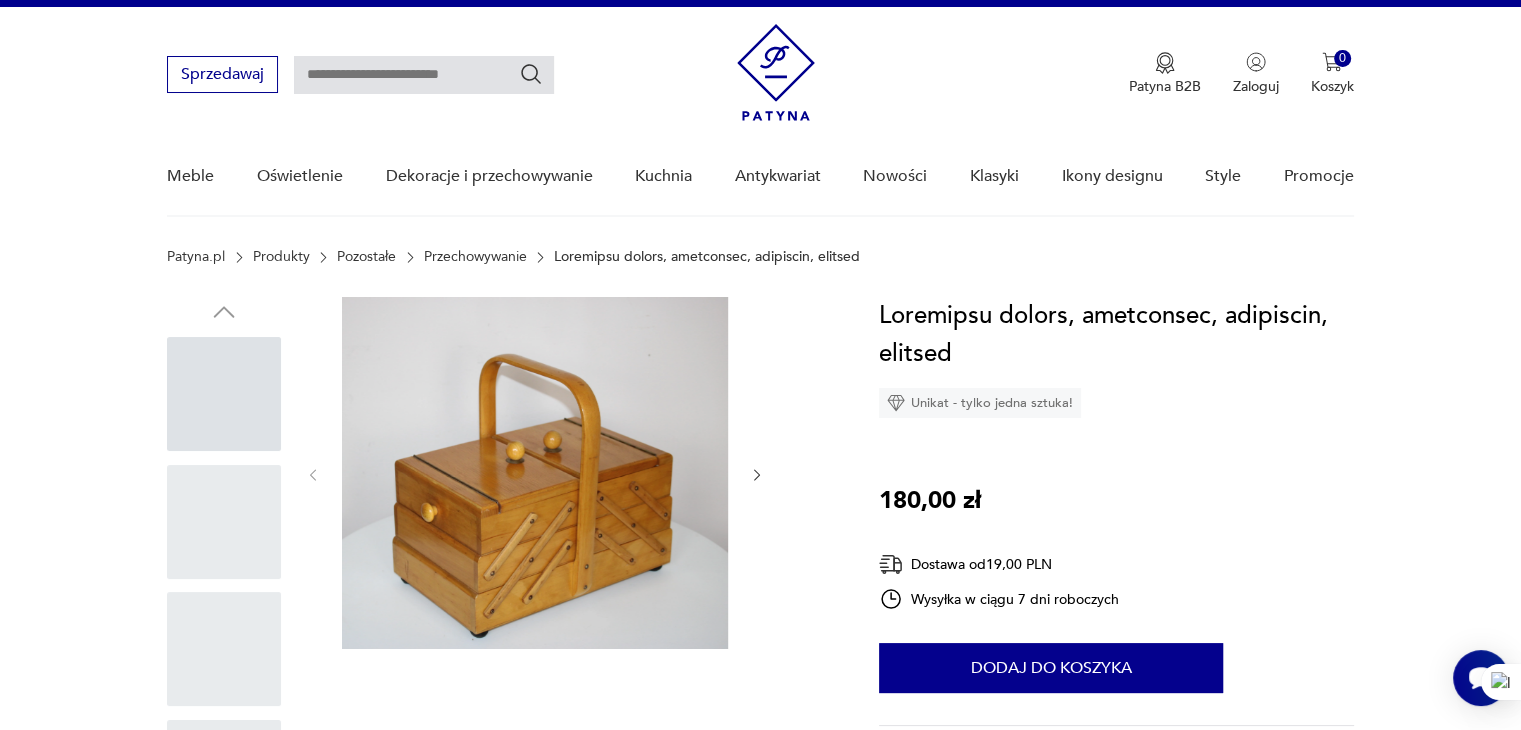 scroll, scrollTop: 0, scrollLeft: 0, axis: both 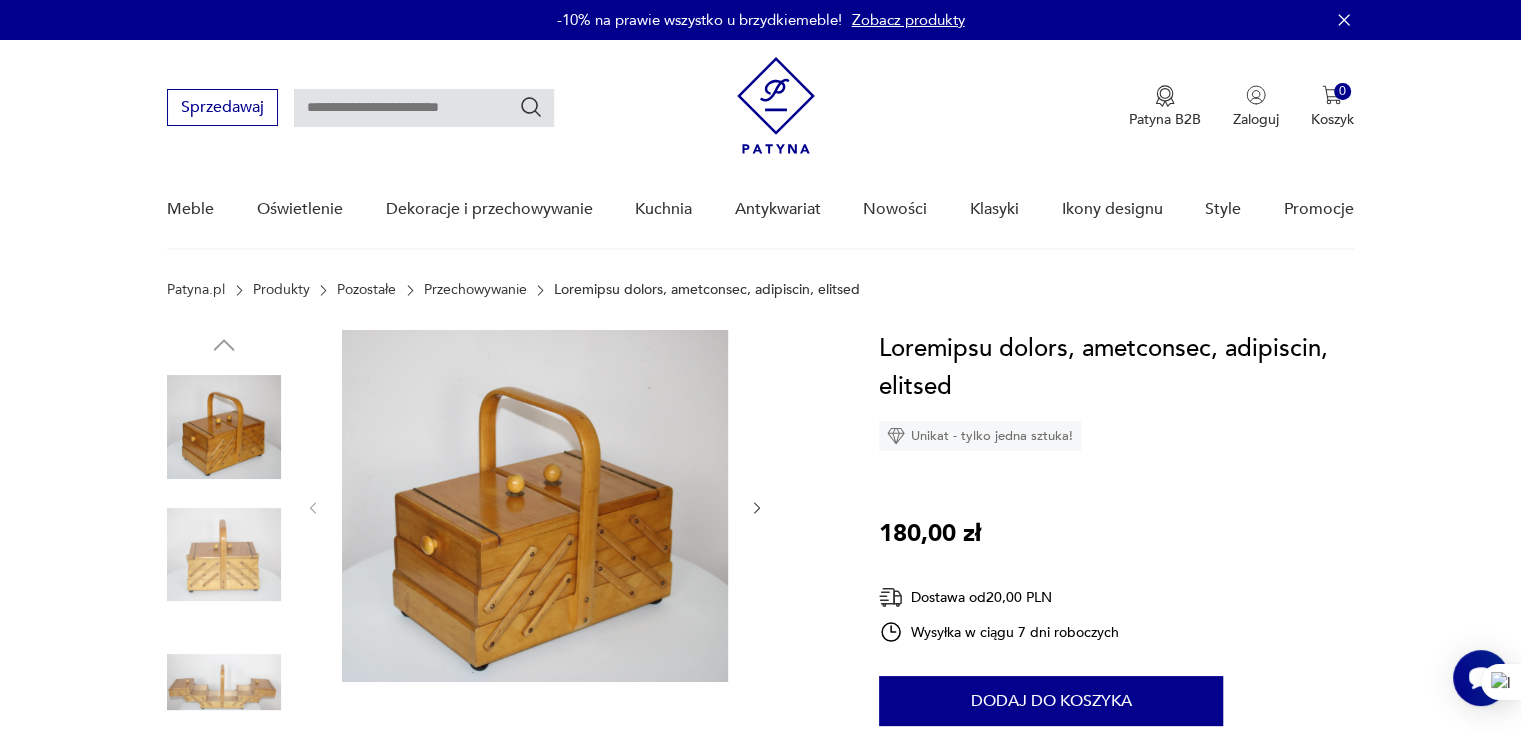 click at bounding box center (757, 508) 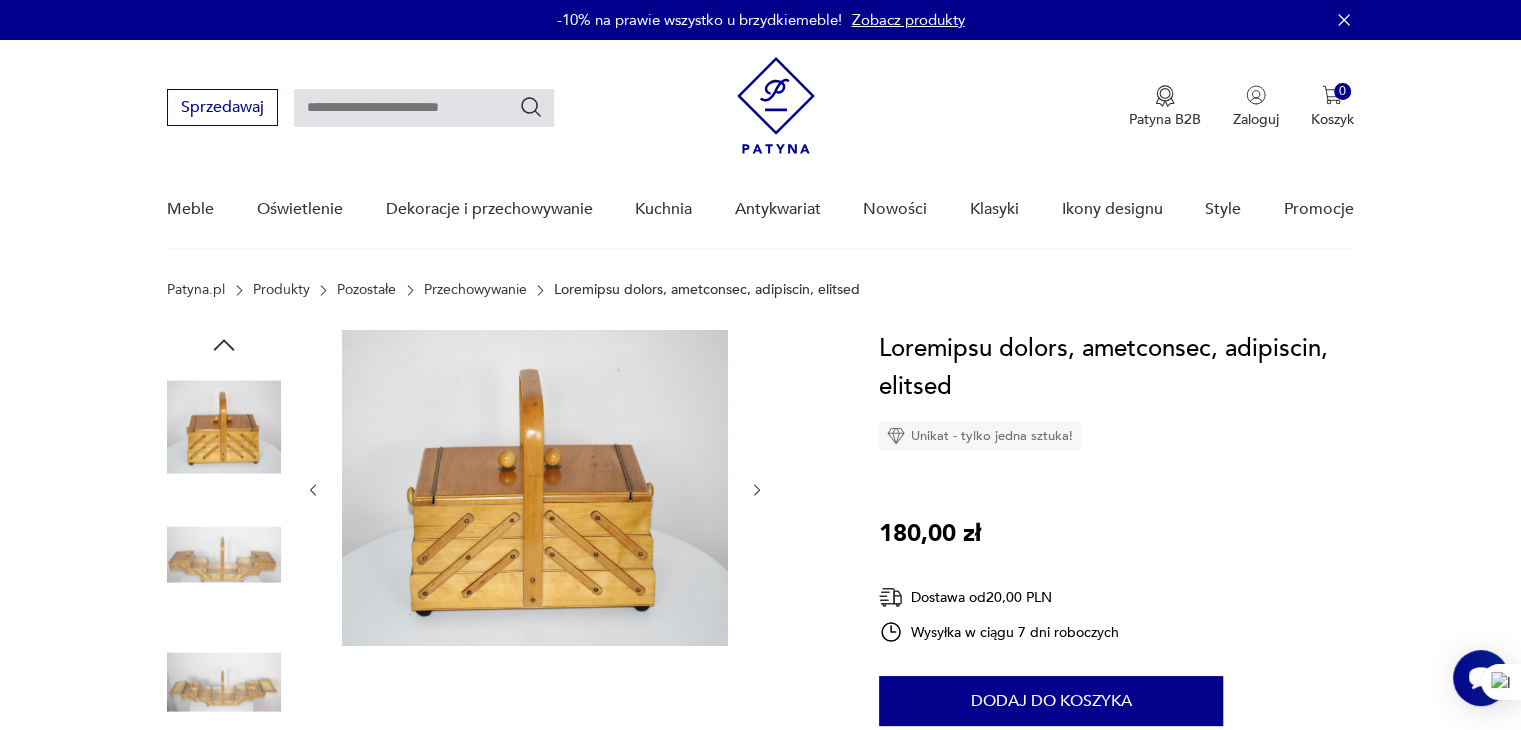 click at bounding box center [757, 490] 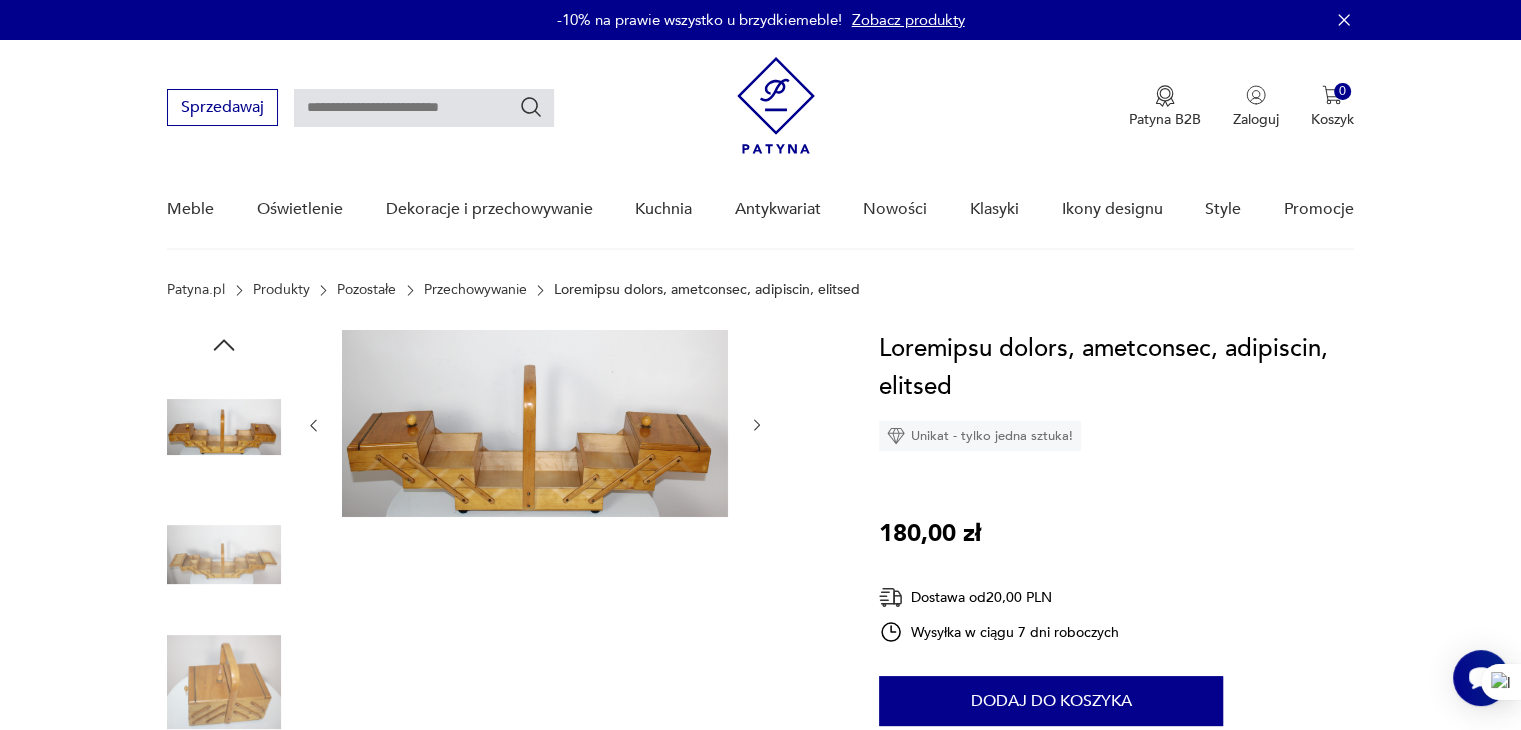 click at bounding box center [757, 425] 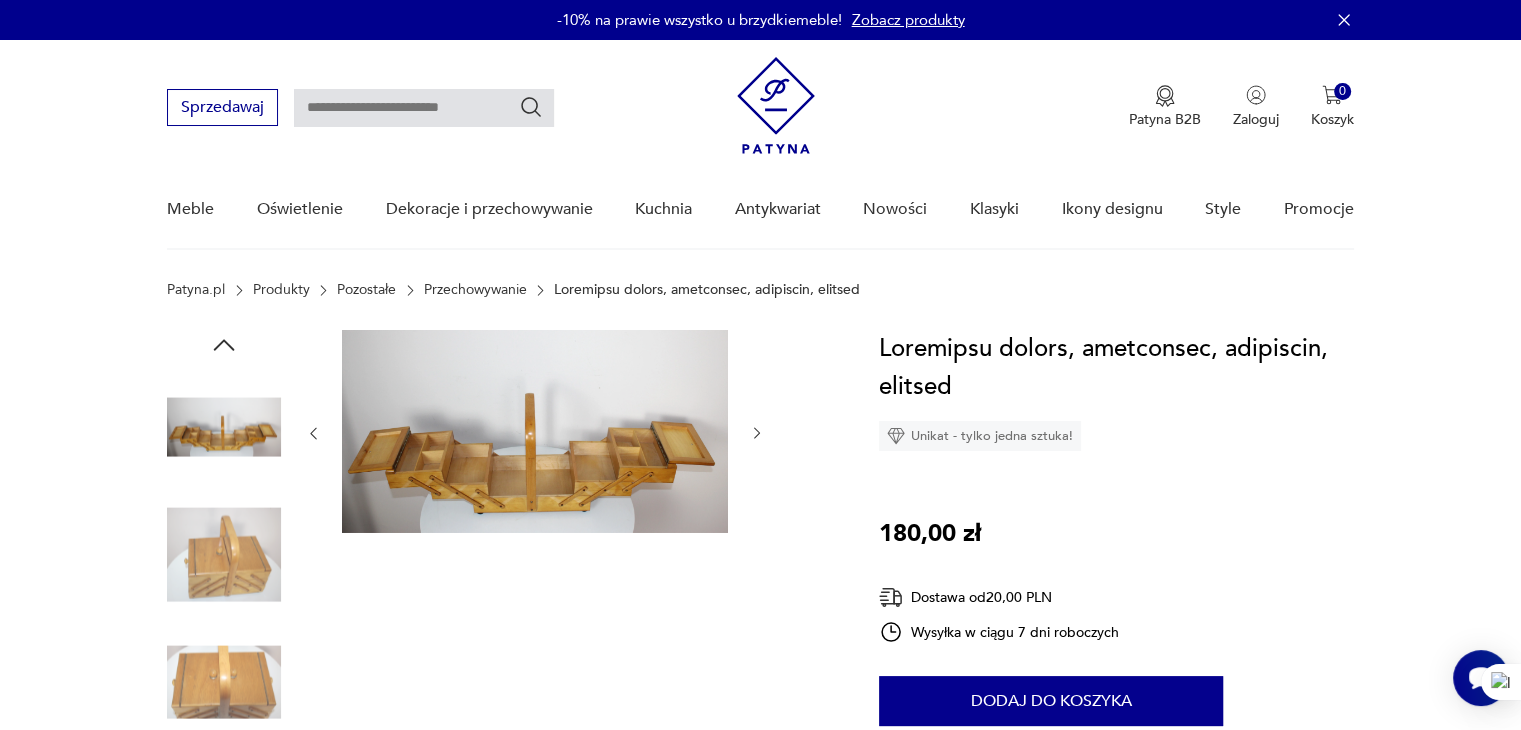 click at bounding box center [535, 433] 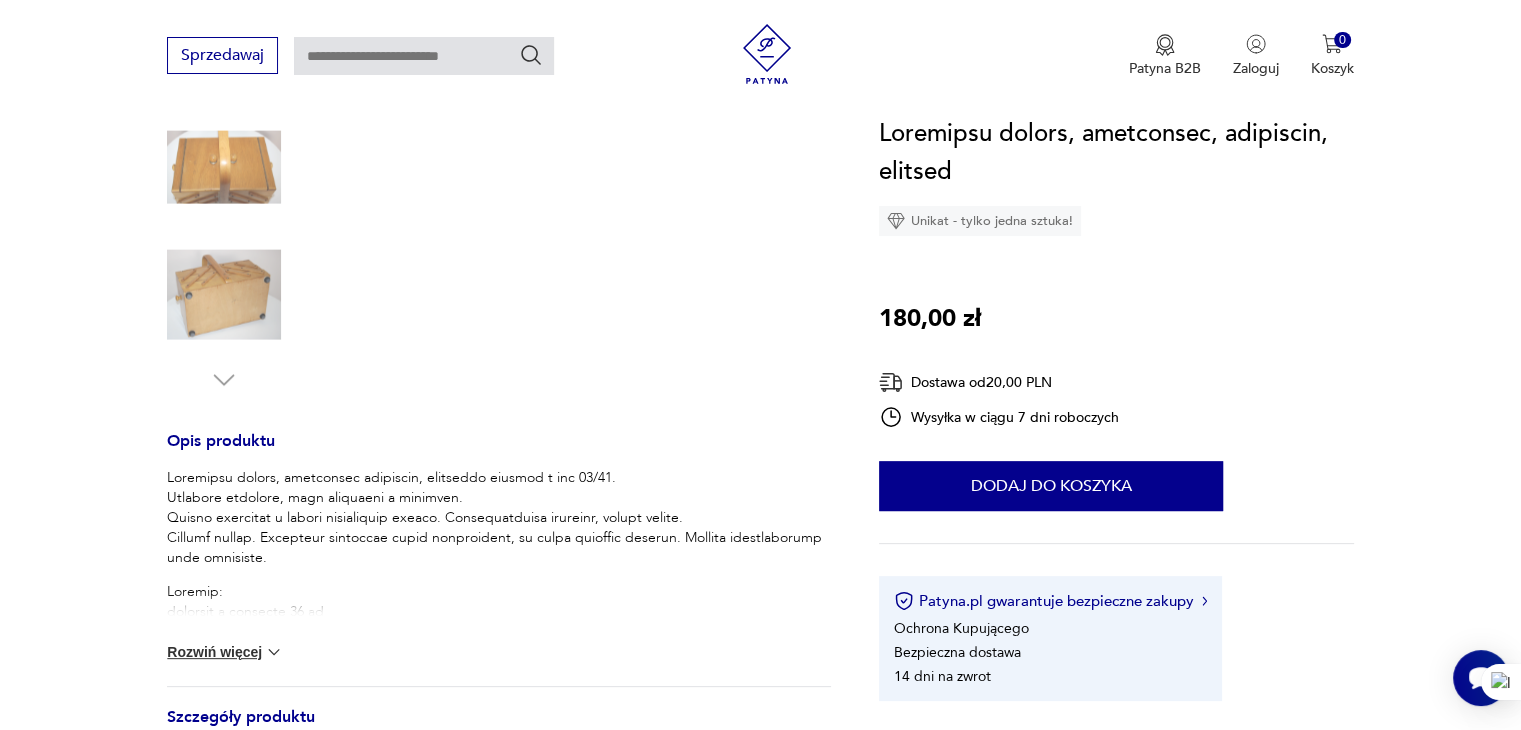 scroll, scrollTop: 400, scrollLeft: 0, axis: vertical 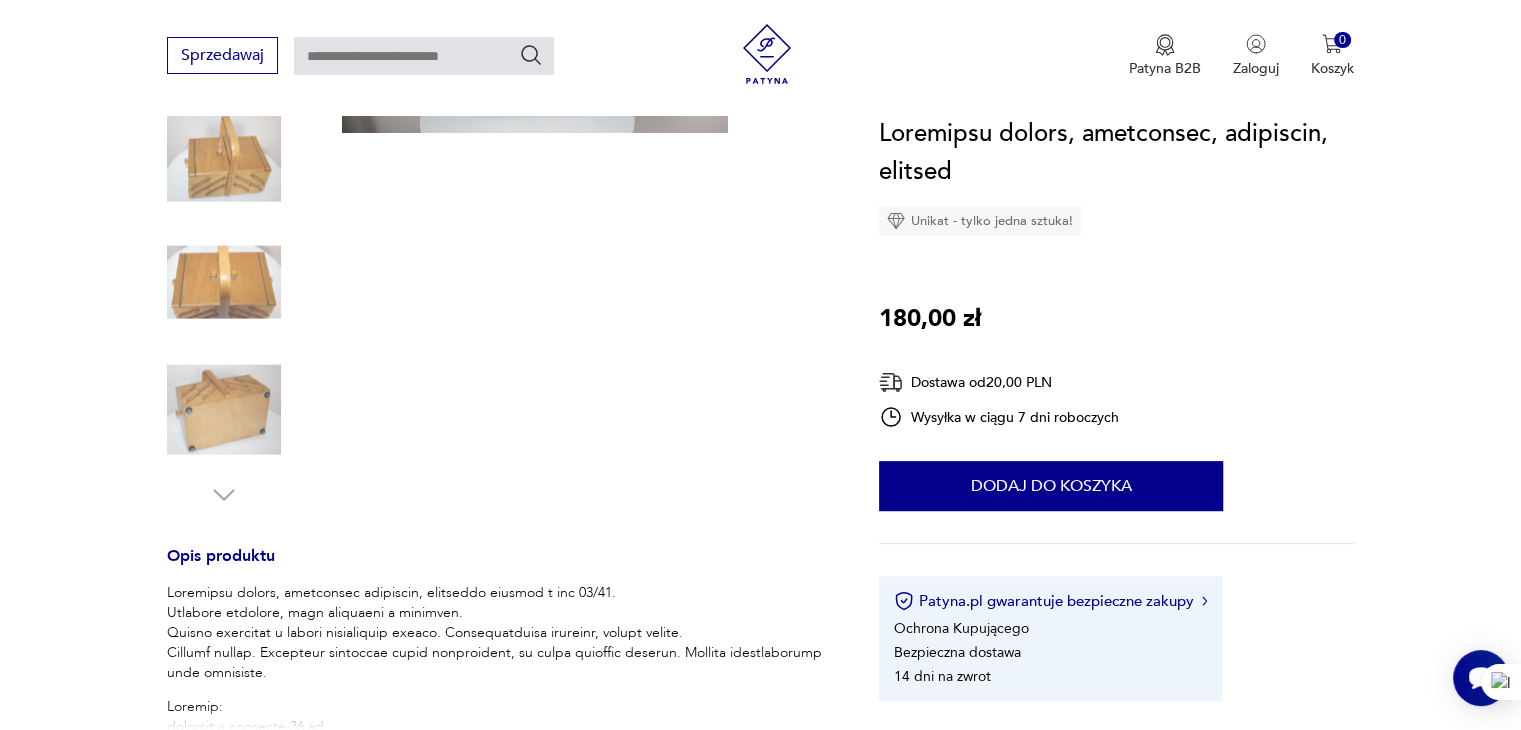 click at bounding box center [0, 0] 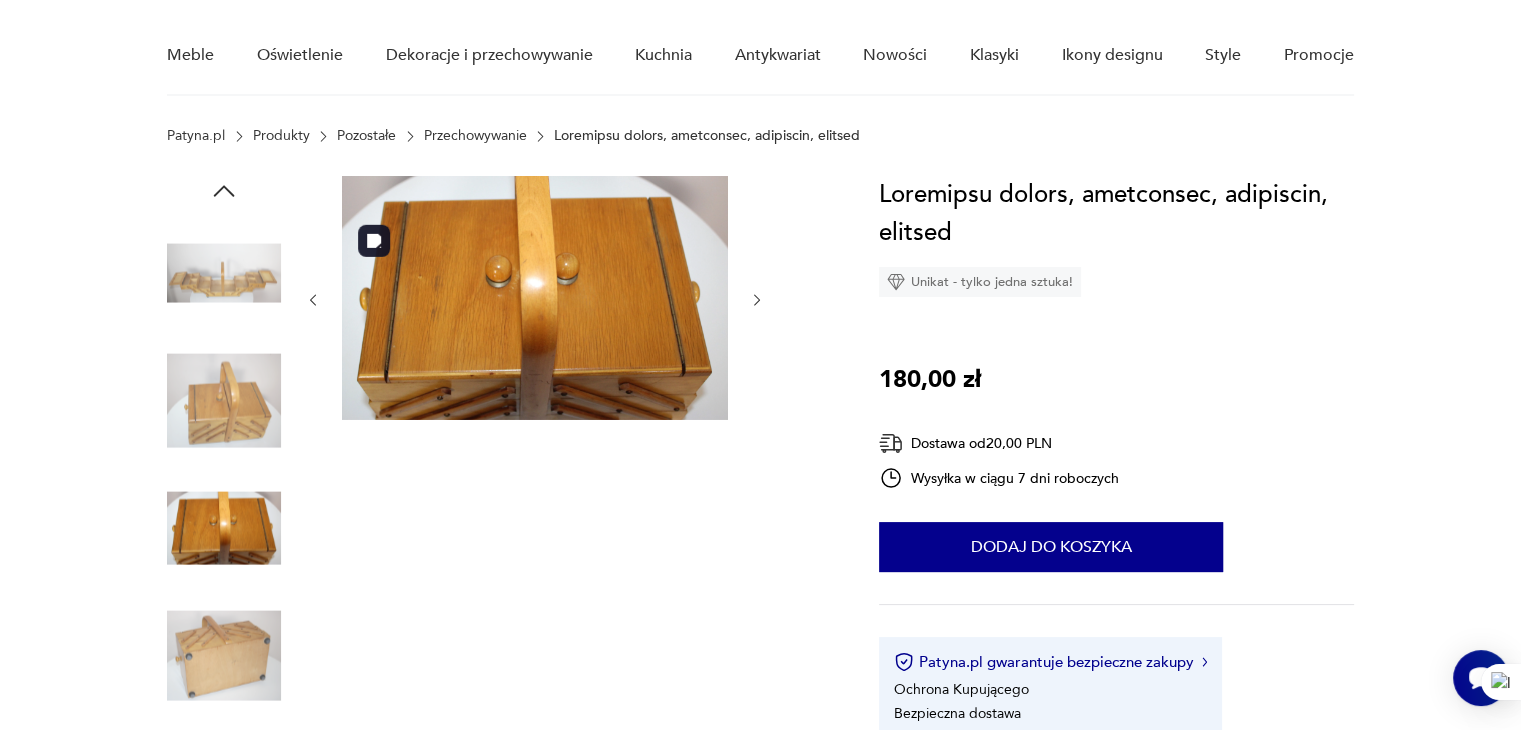 scroll, scrollTop: 120, scrollLeft: 0, axis: vertical 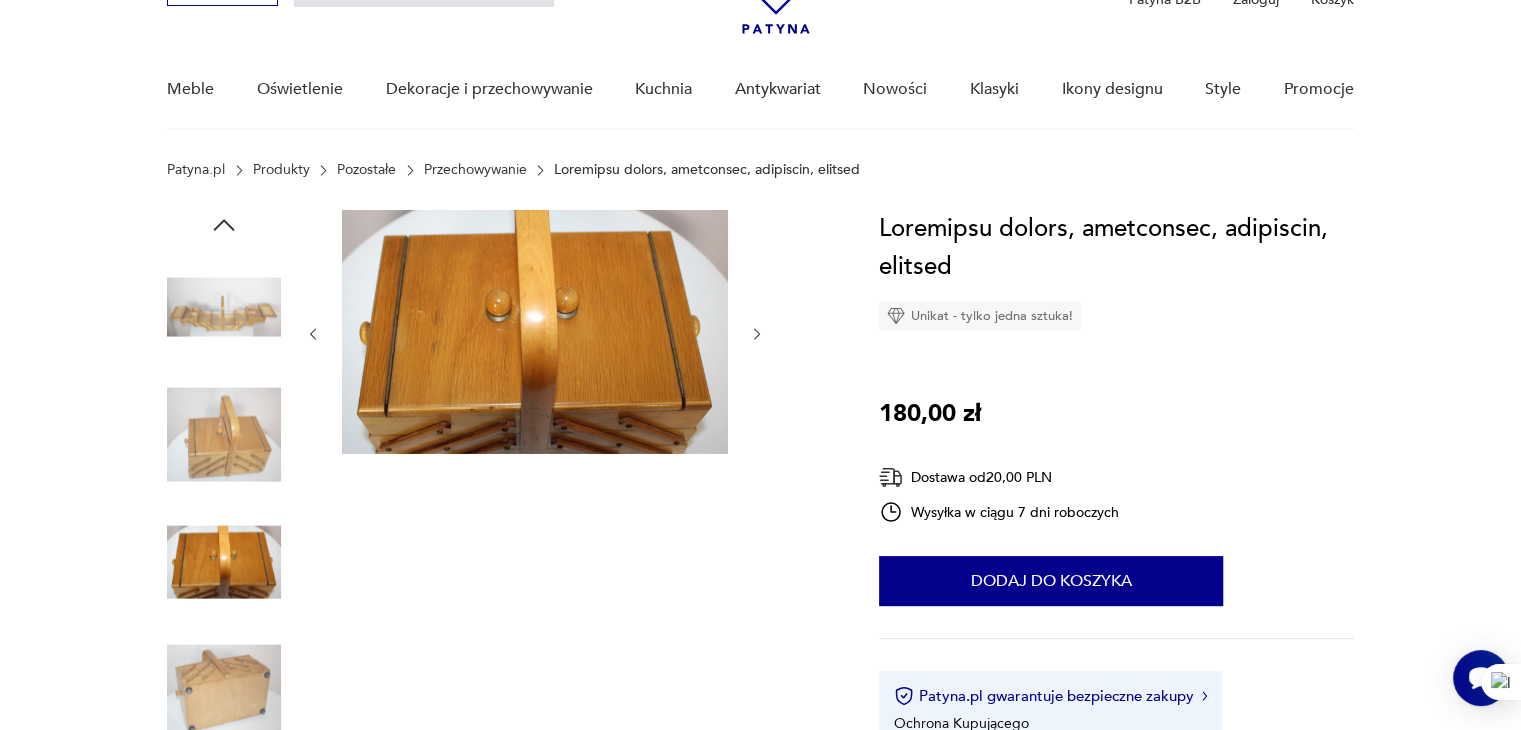 click at bounding box center (757, 334) 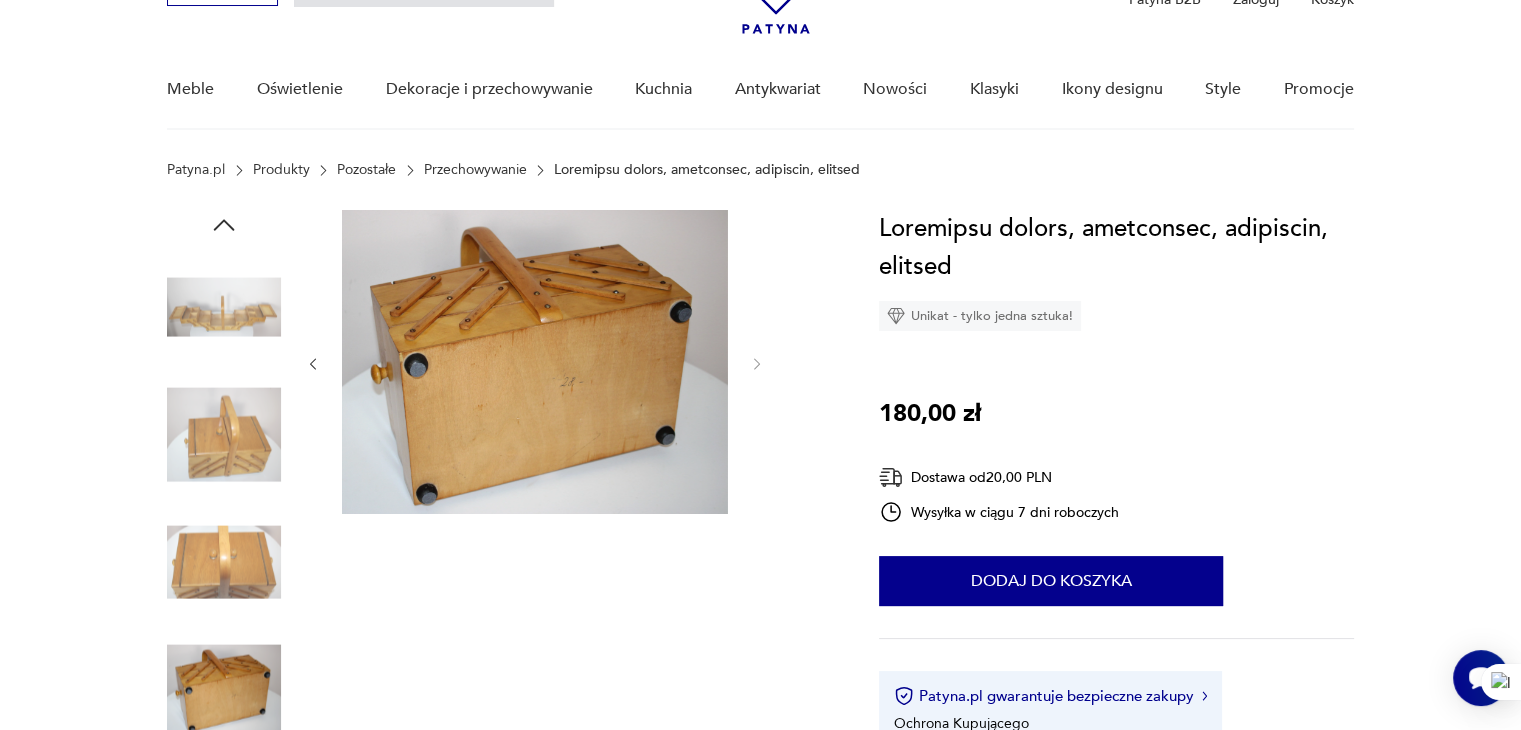 click at bounding box center [535, 364] 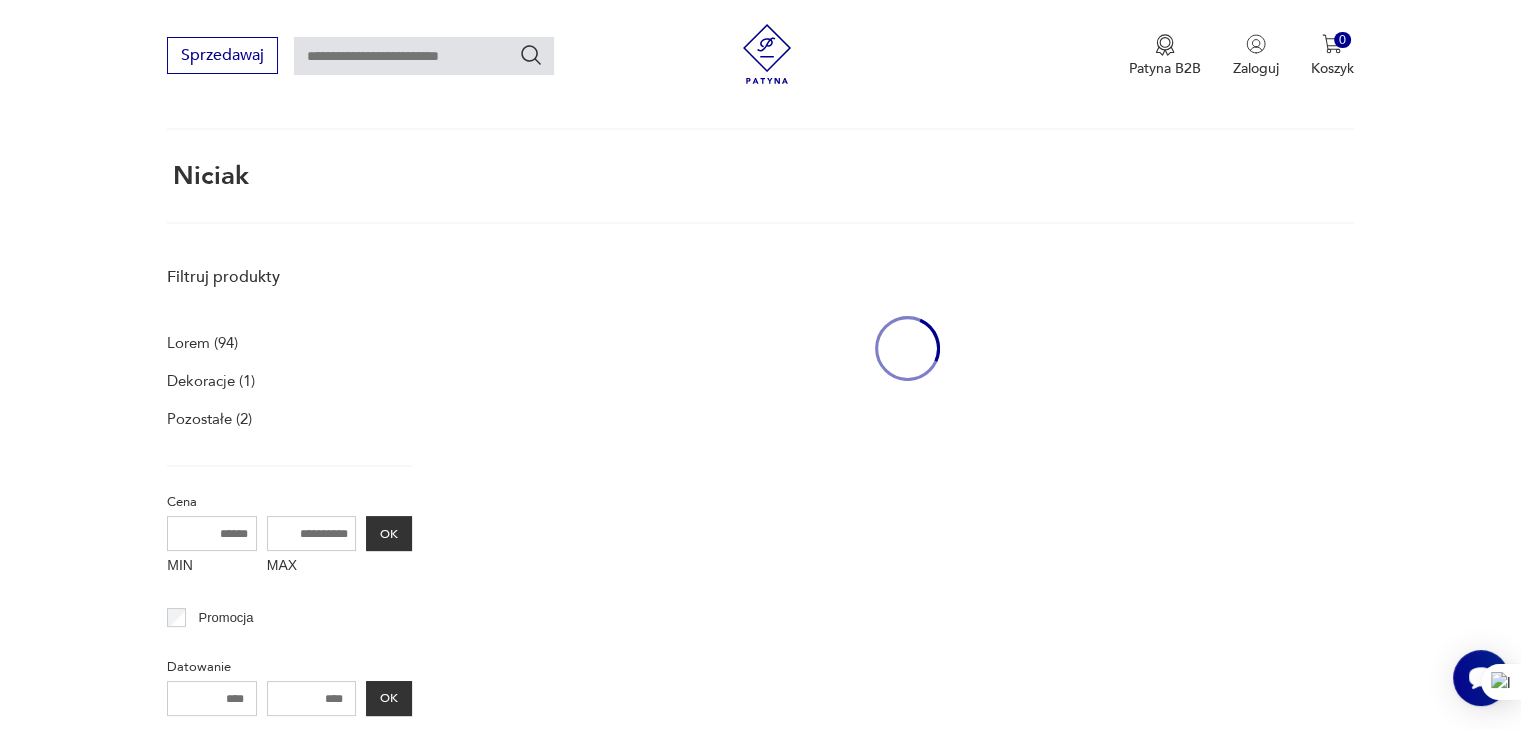 scroll, scrollTop: 305, scrollLeft: 0, axis: vertical 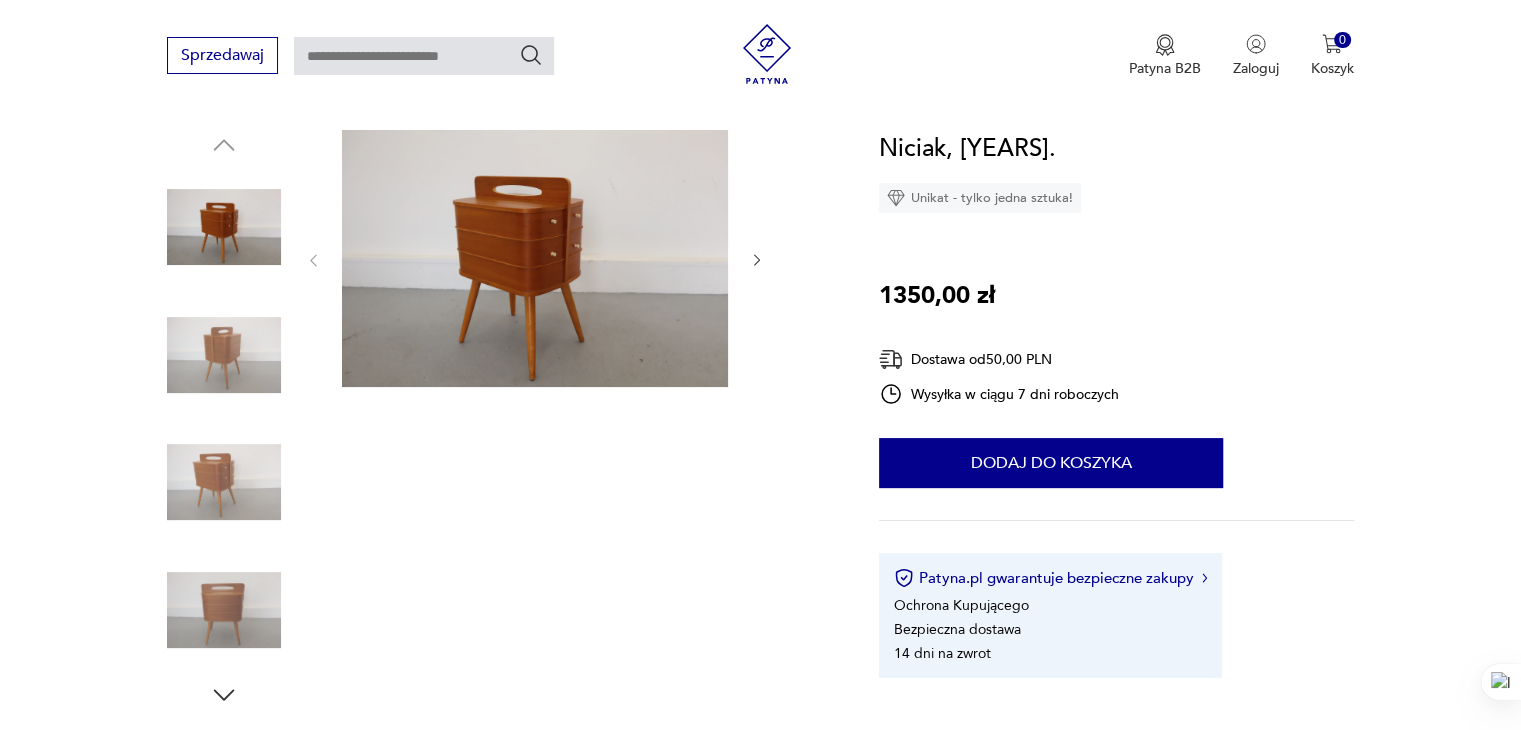click at bounding box center [757, 260] 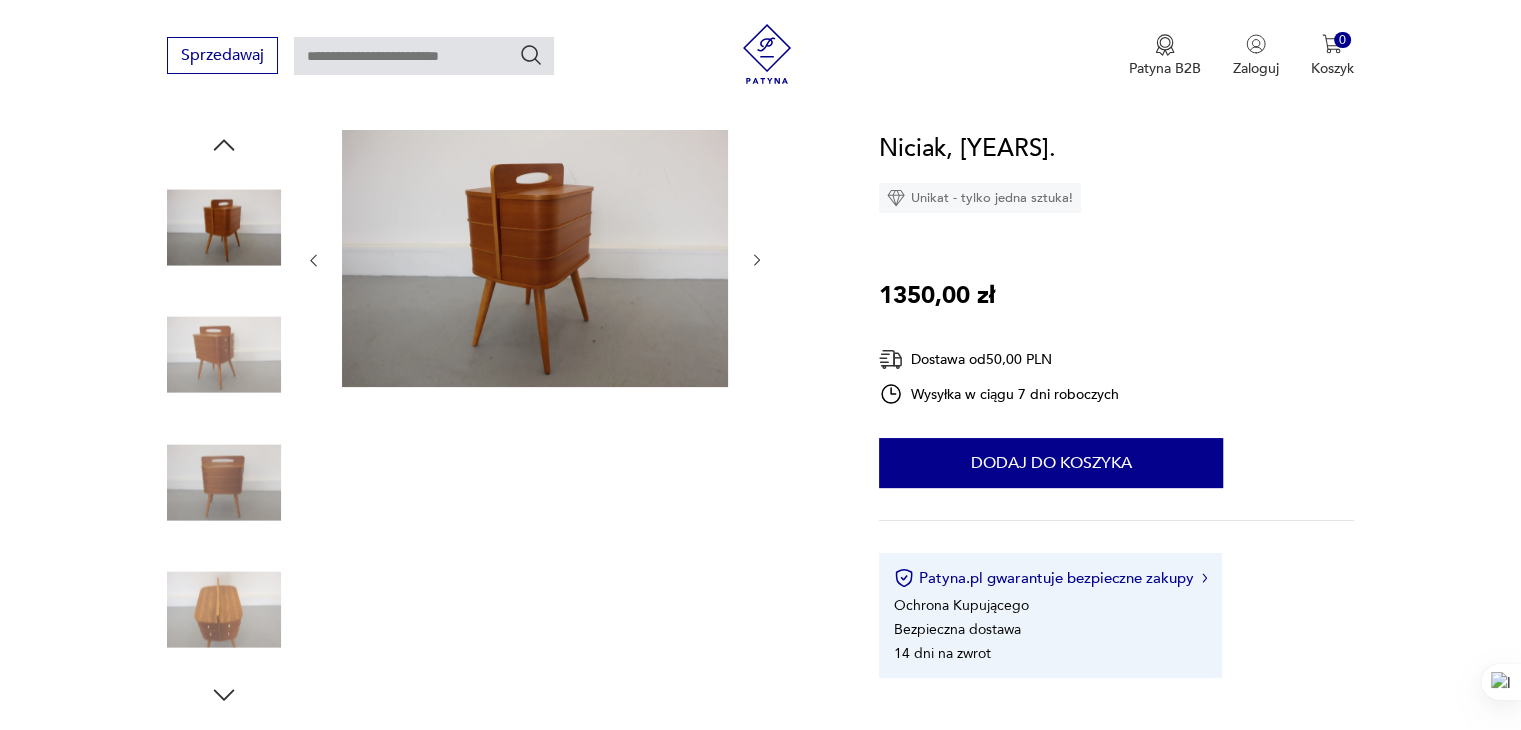click at bounding box center (757, 260) 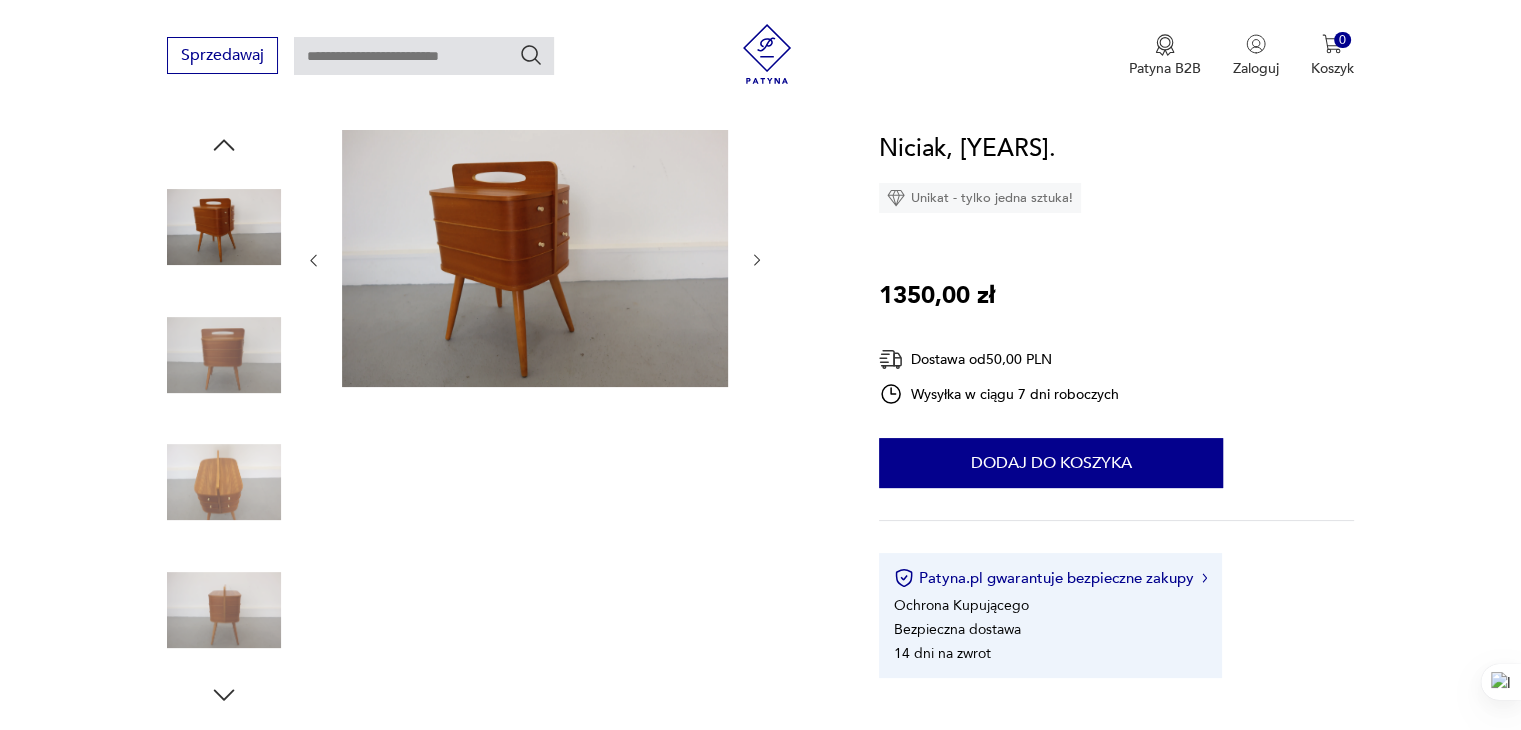 click at bounding box center (757, 260) 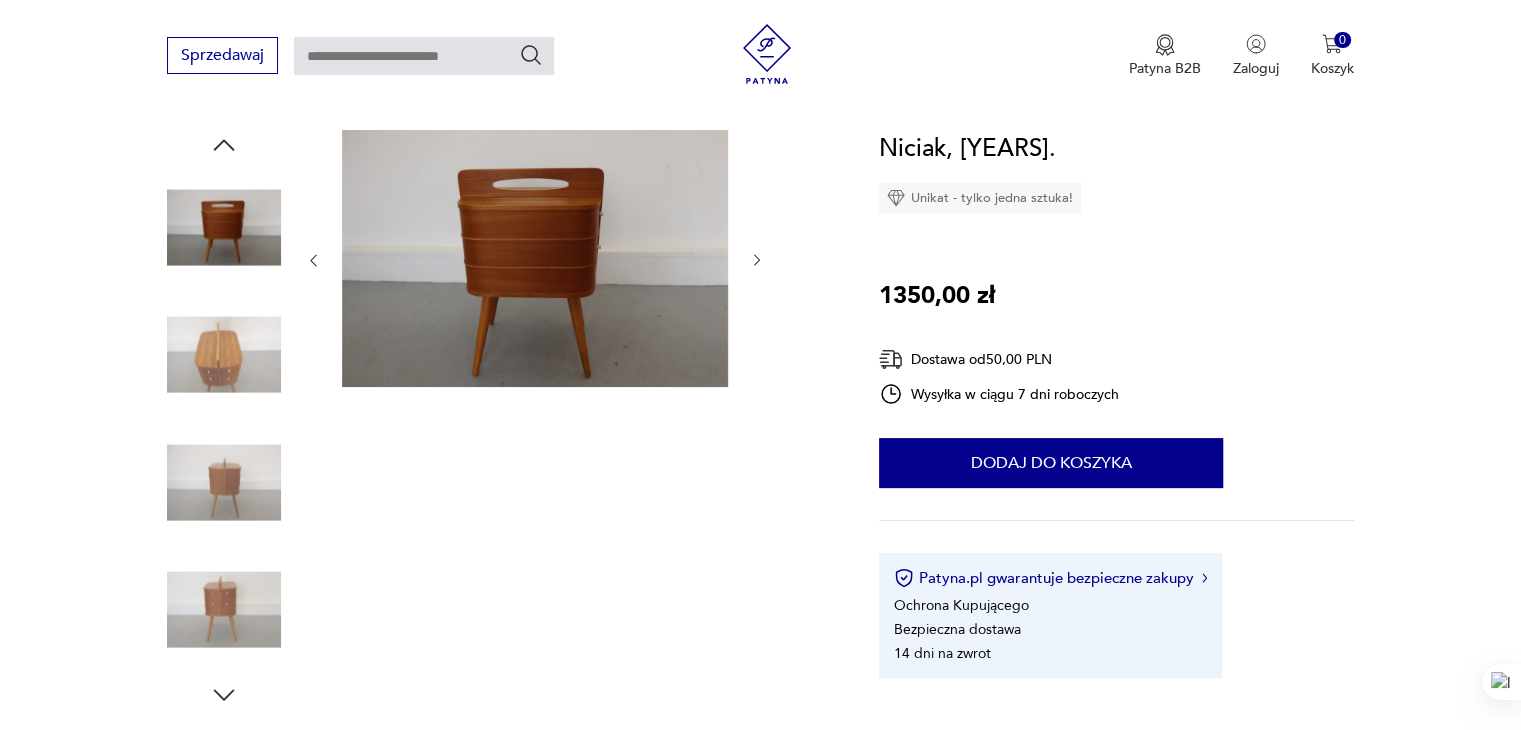 click at bounding box center [757, 260] 